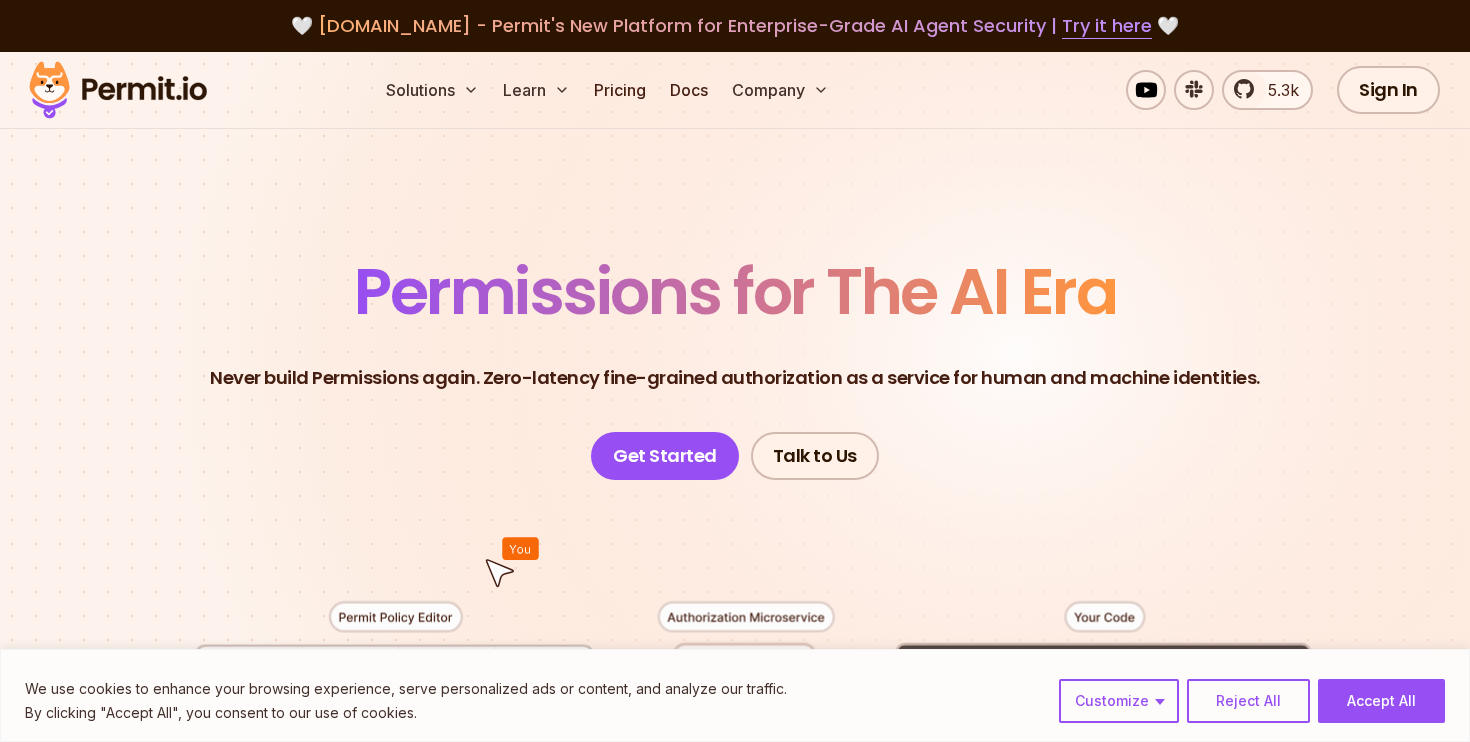 scroll, scrollTop: 0, scrollLeft: 0, axis: both 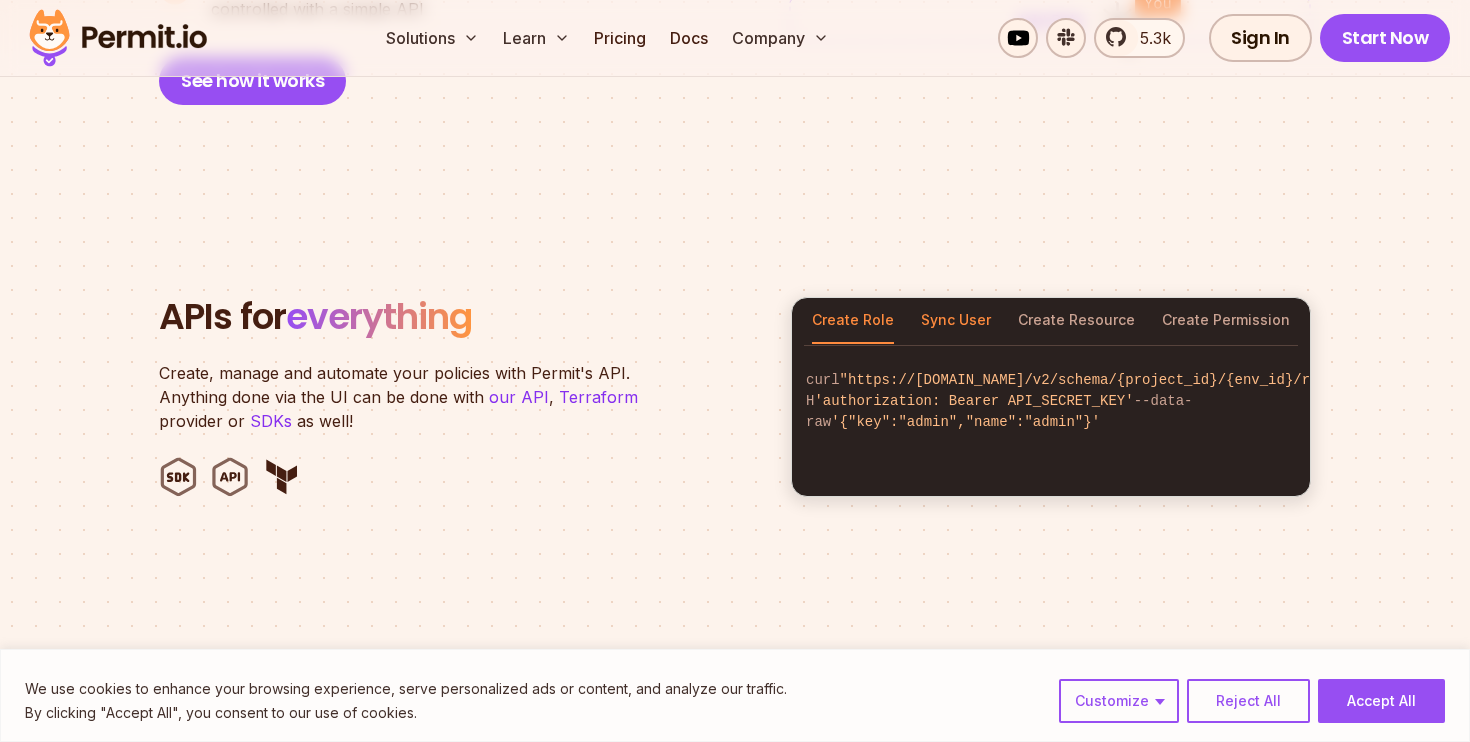 click on "Sync User" at bounding box center [956, 321] 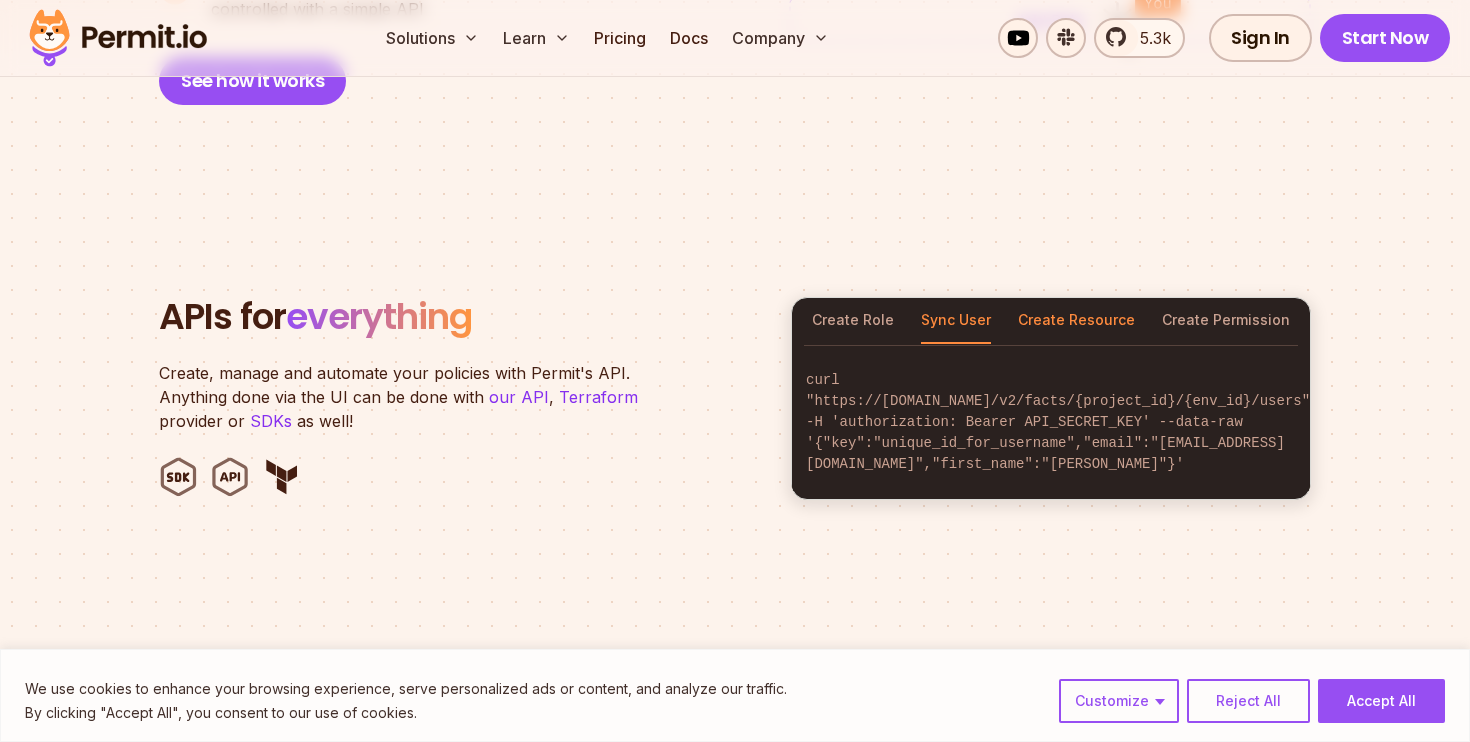click on "Create Resource" at bounding box center (1076, 321) 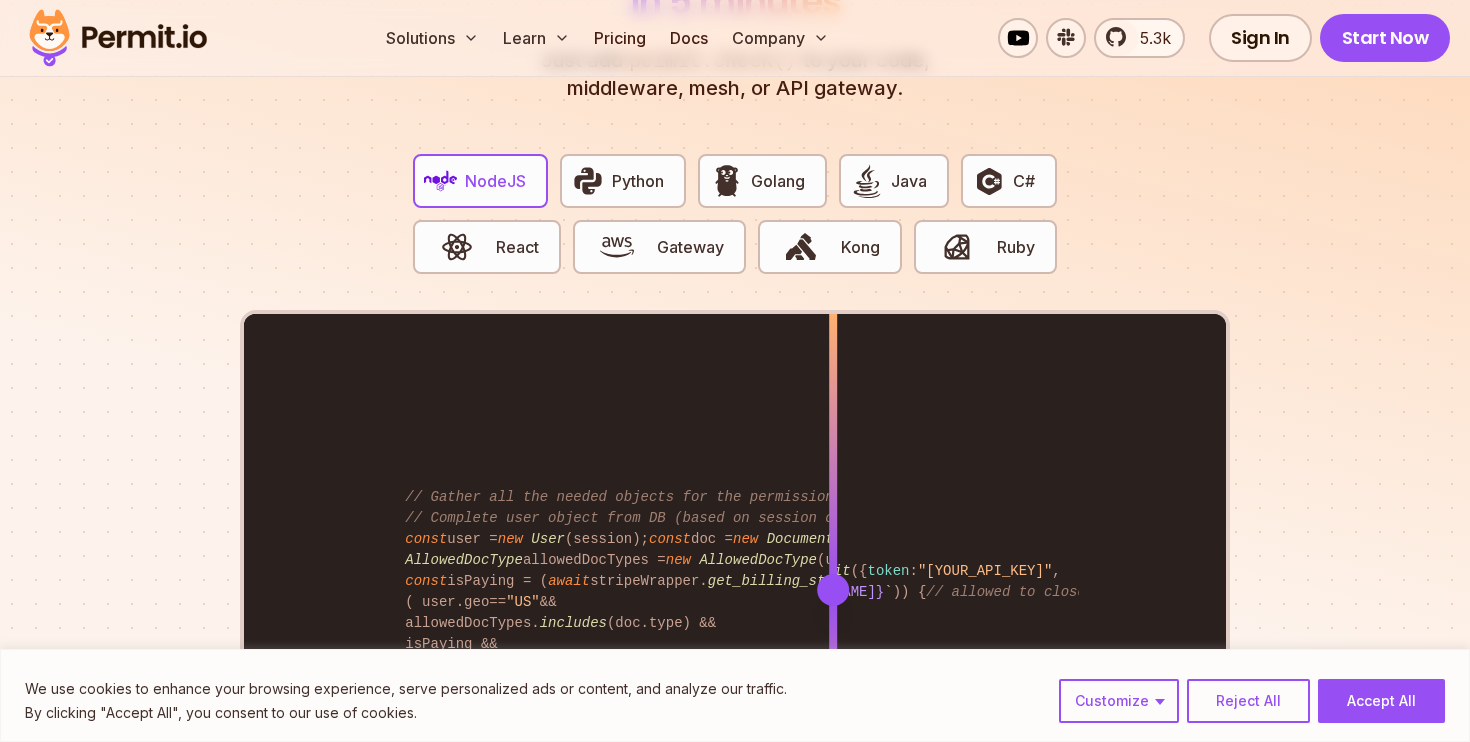 scroll, scrollTop: 3856, scrollLeft: 0, axis: vertical 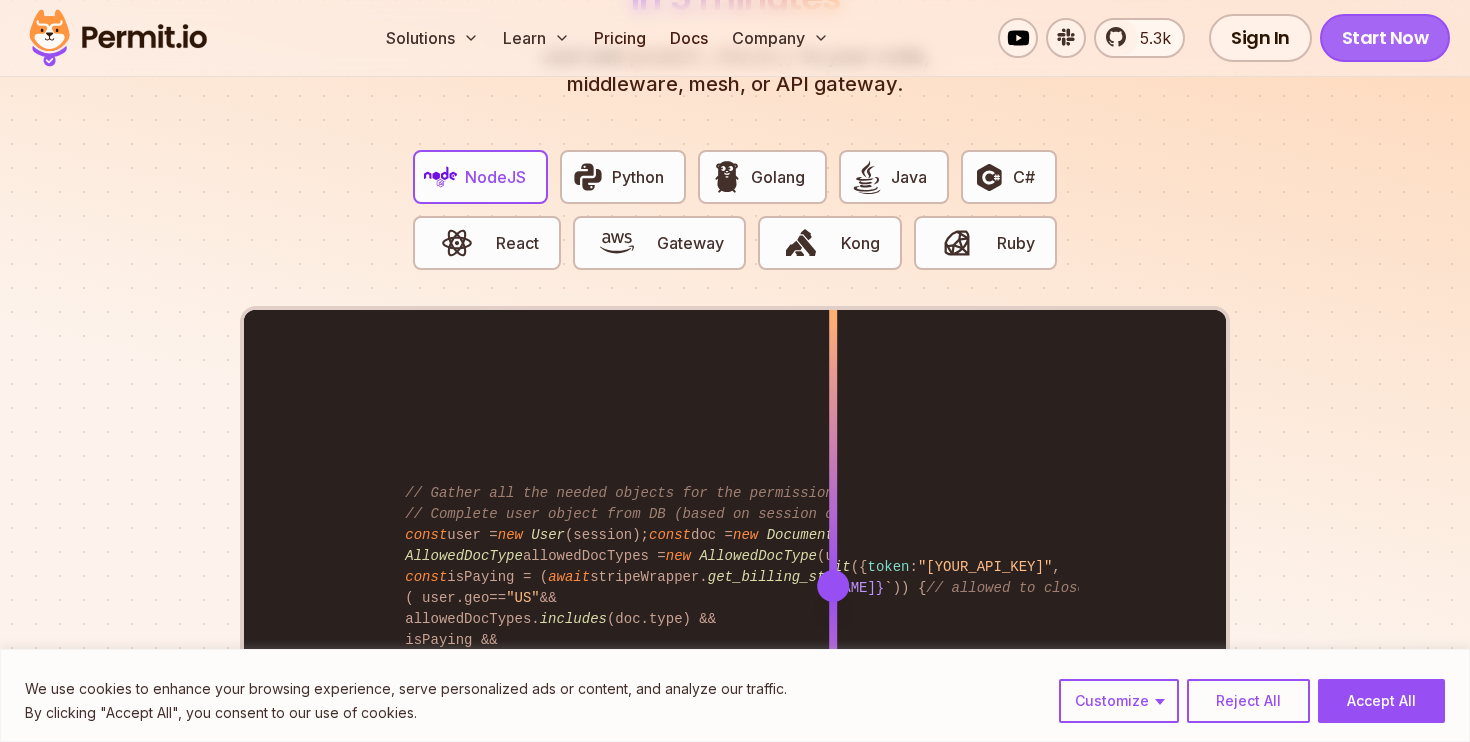 click on "Start Now" at bounding box center (1385, 38) 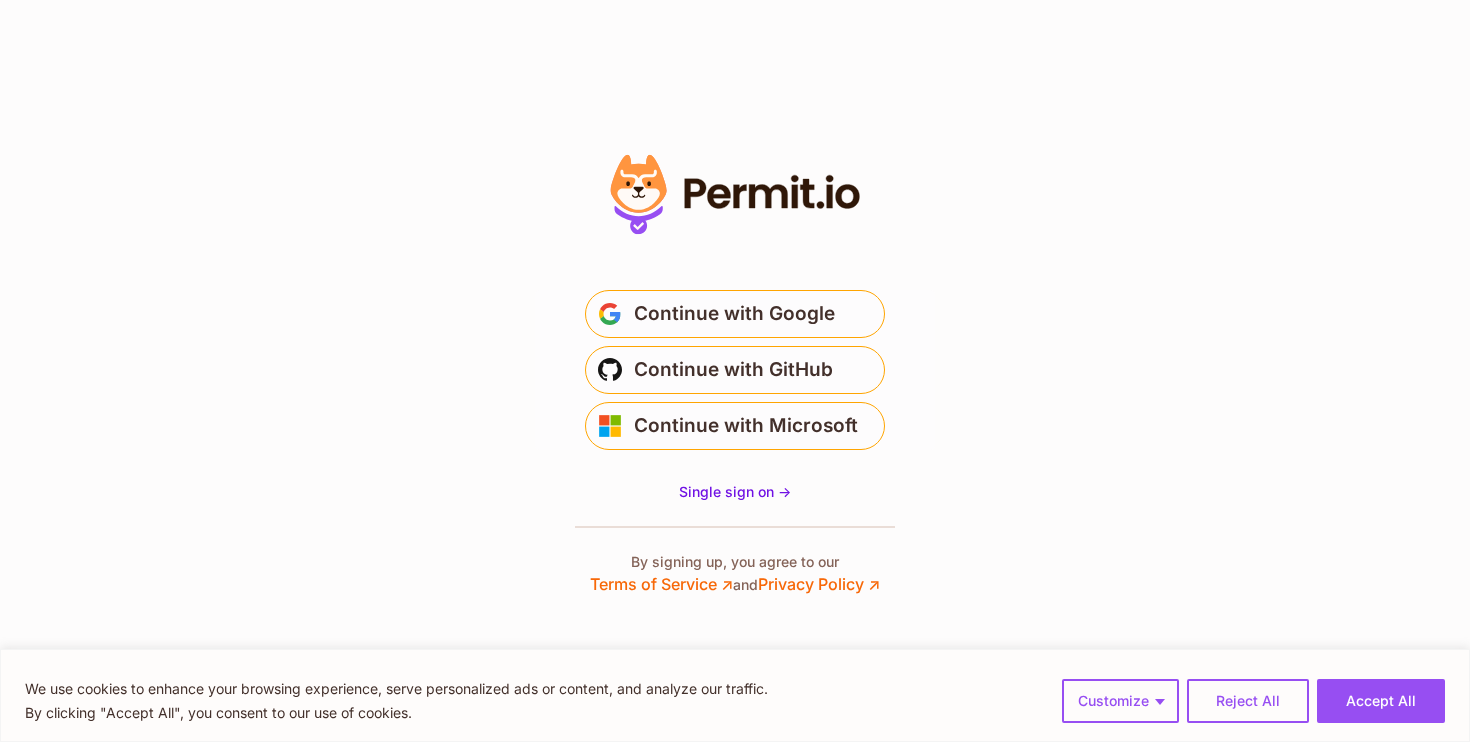 scroll, scrollTop: 0, scrollLeft: 0, axis: both 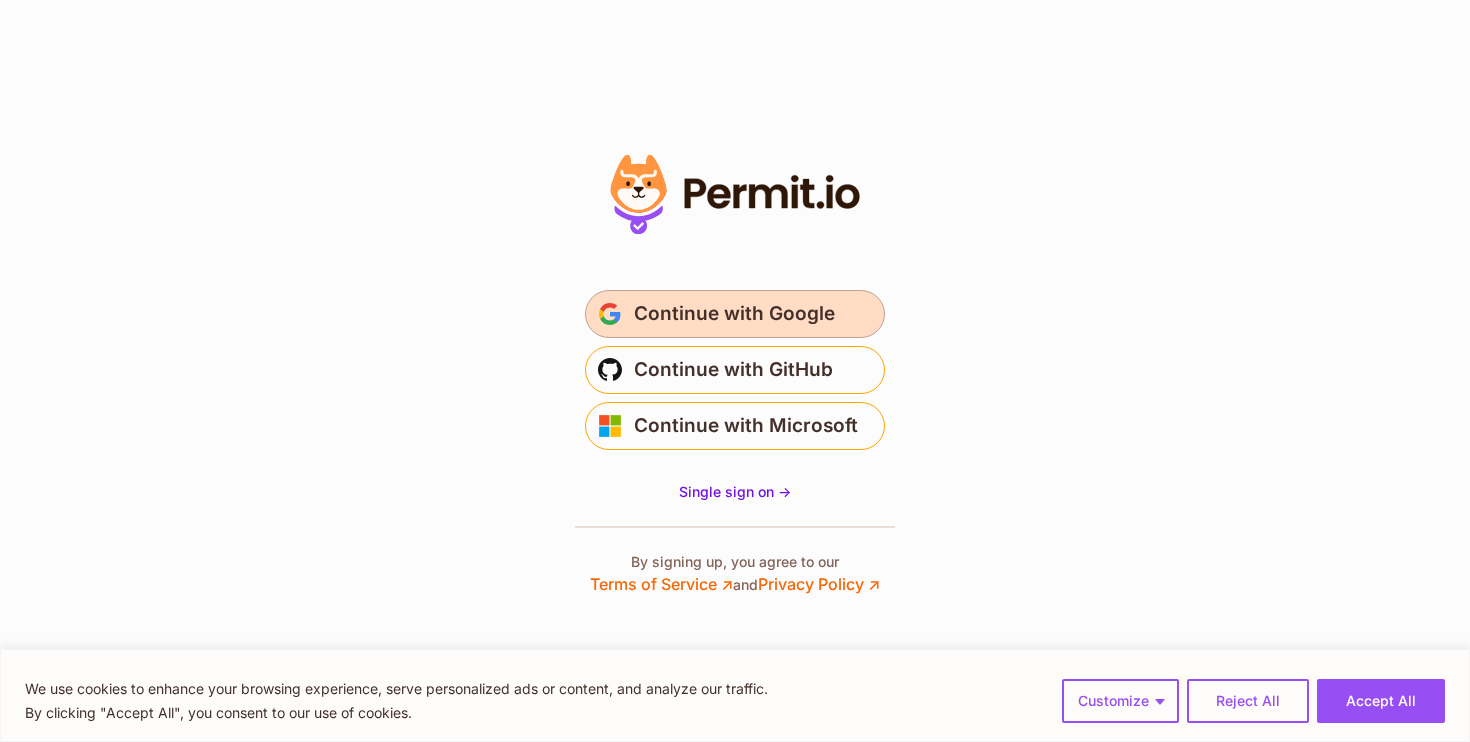 click on "Continue with Google" at bounding box center [734, 314] 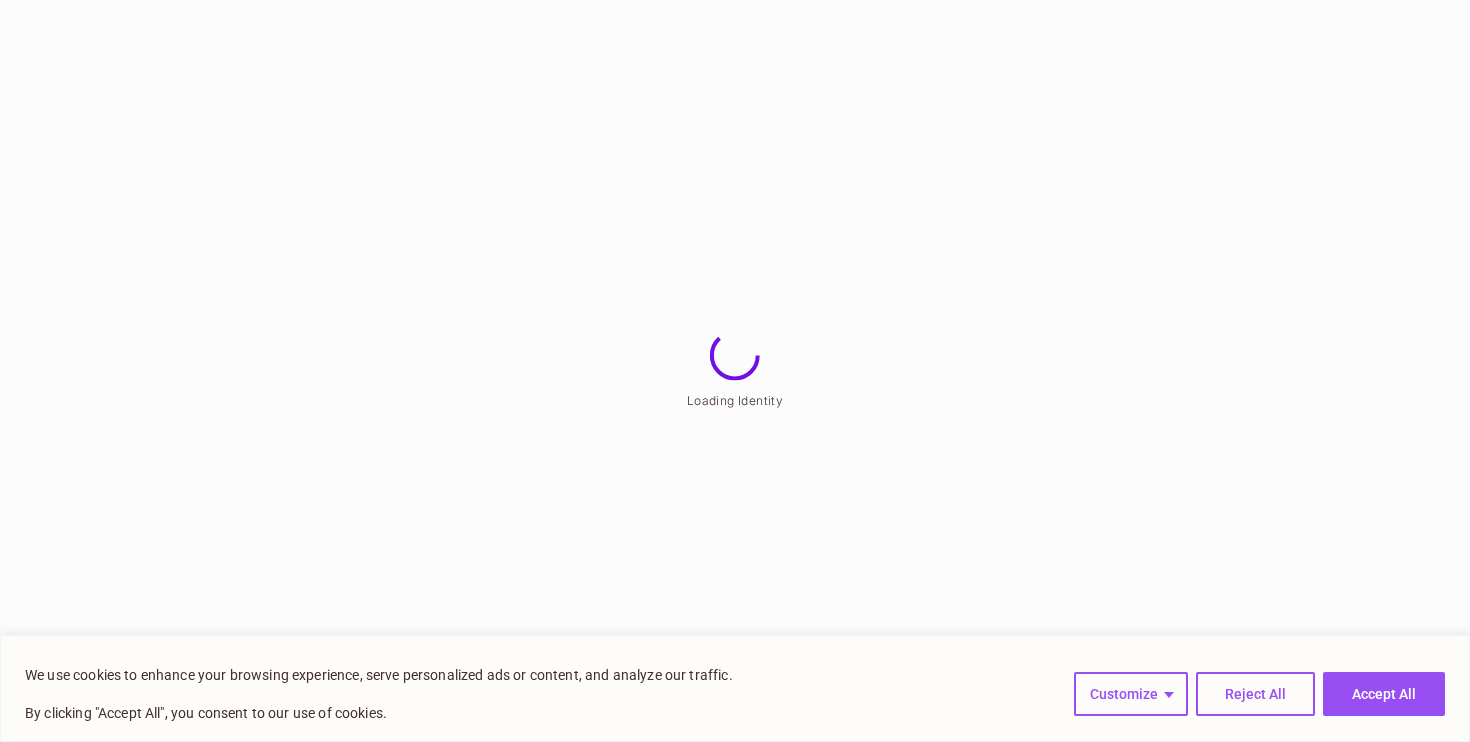 scroll, scrollTop: 0, scrollLeft: 0, axis: both 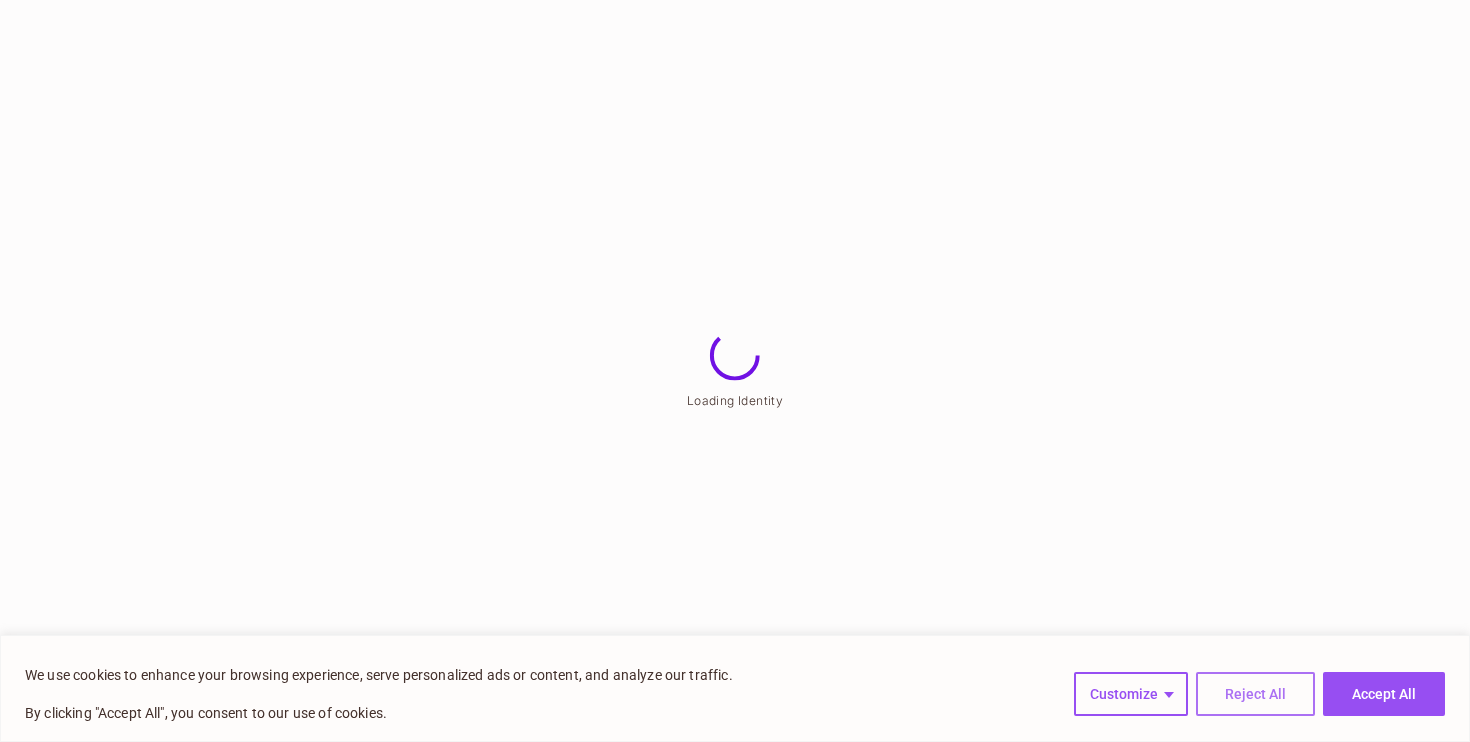 click on "Reject All" at bounding box center (1255, 694) 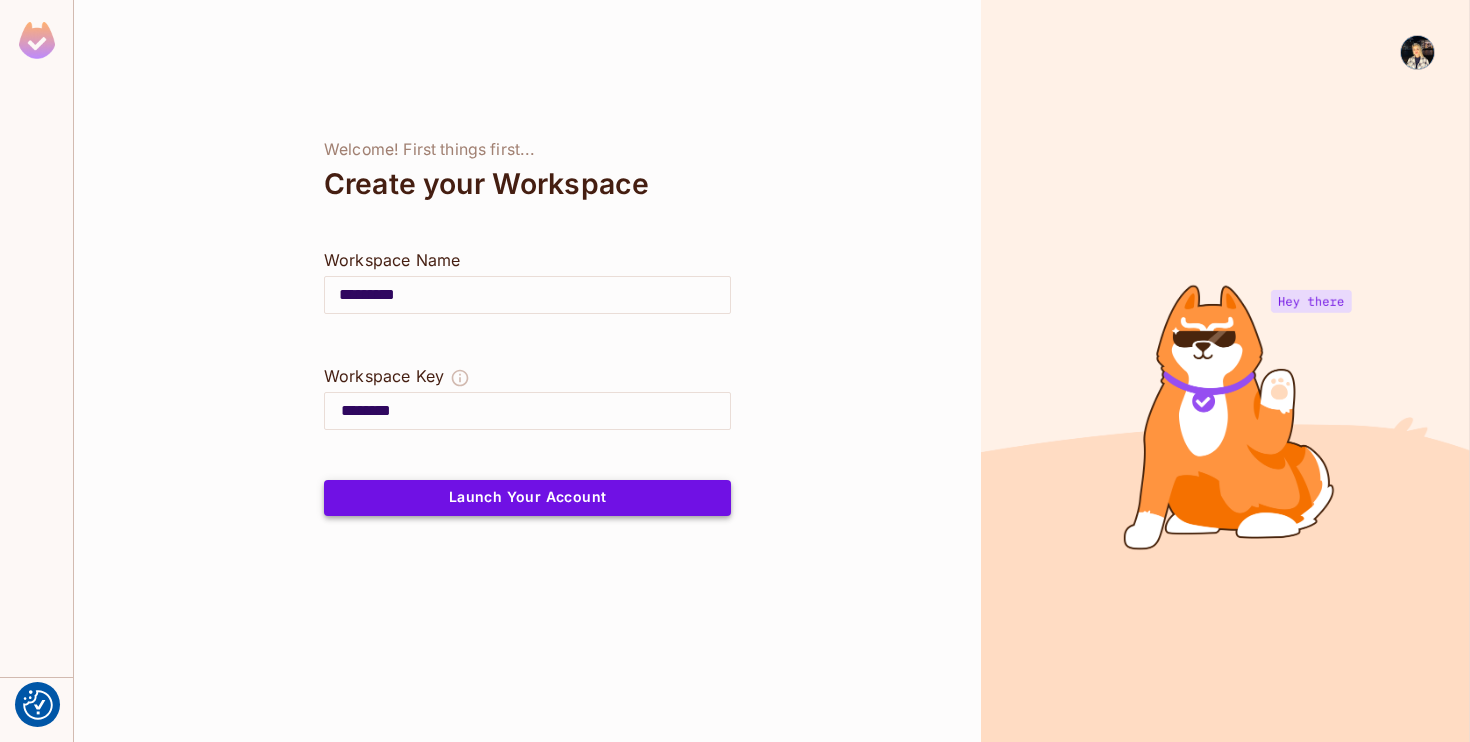 click on "Launch Your Account" at bounding box center (527, 498) 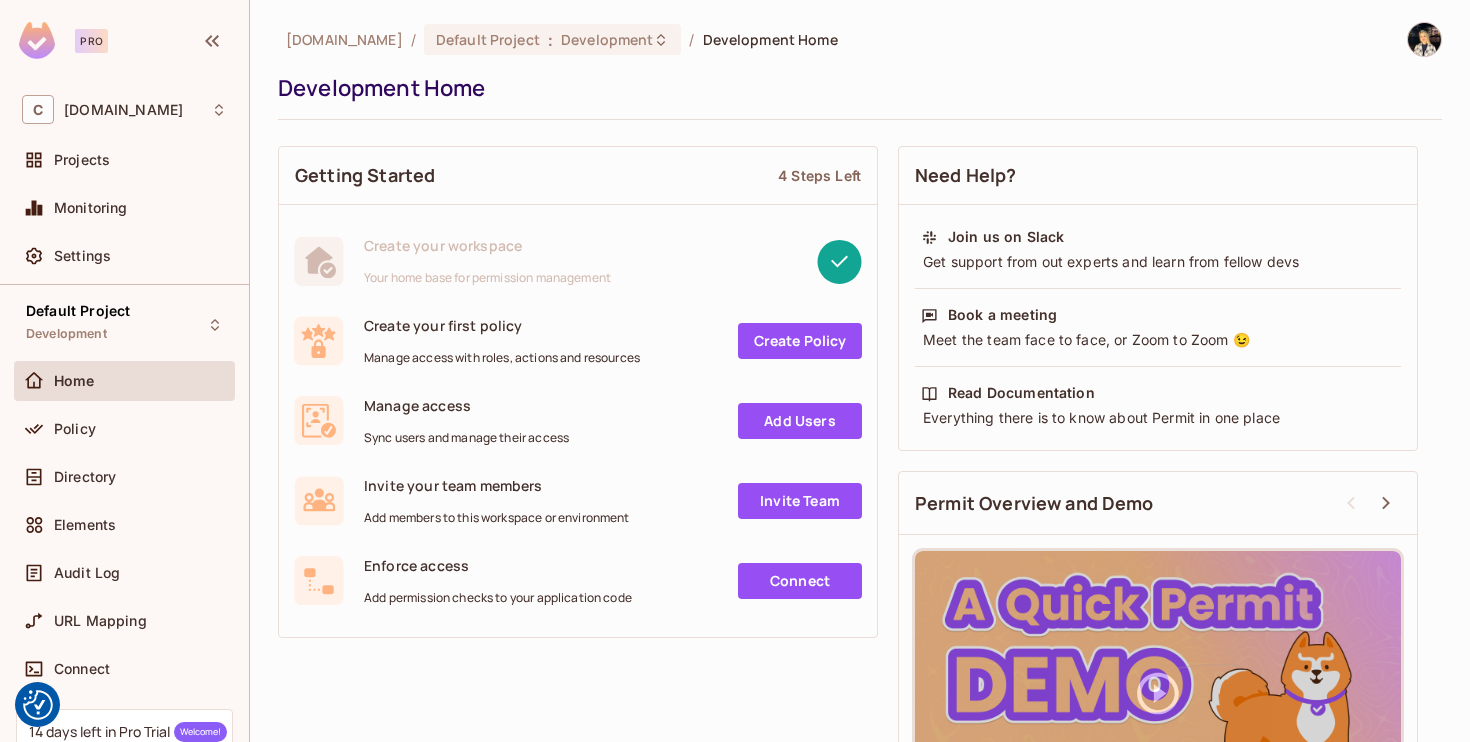 click on "Create Policy" at bounding box center (800, 341) 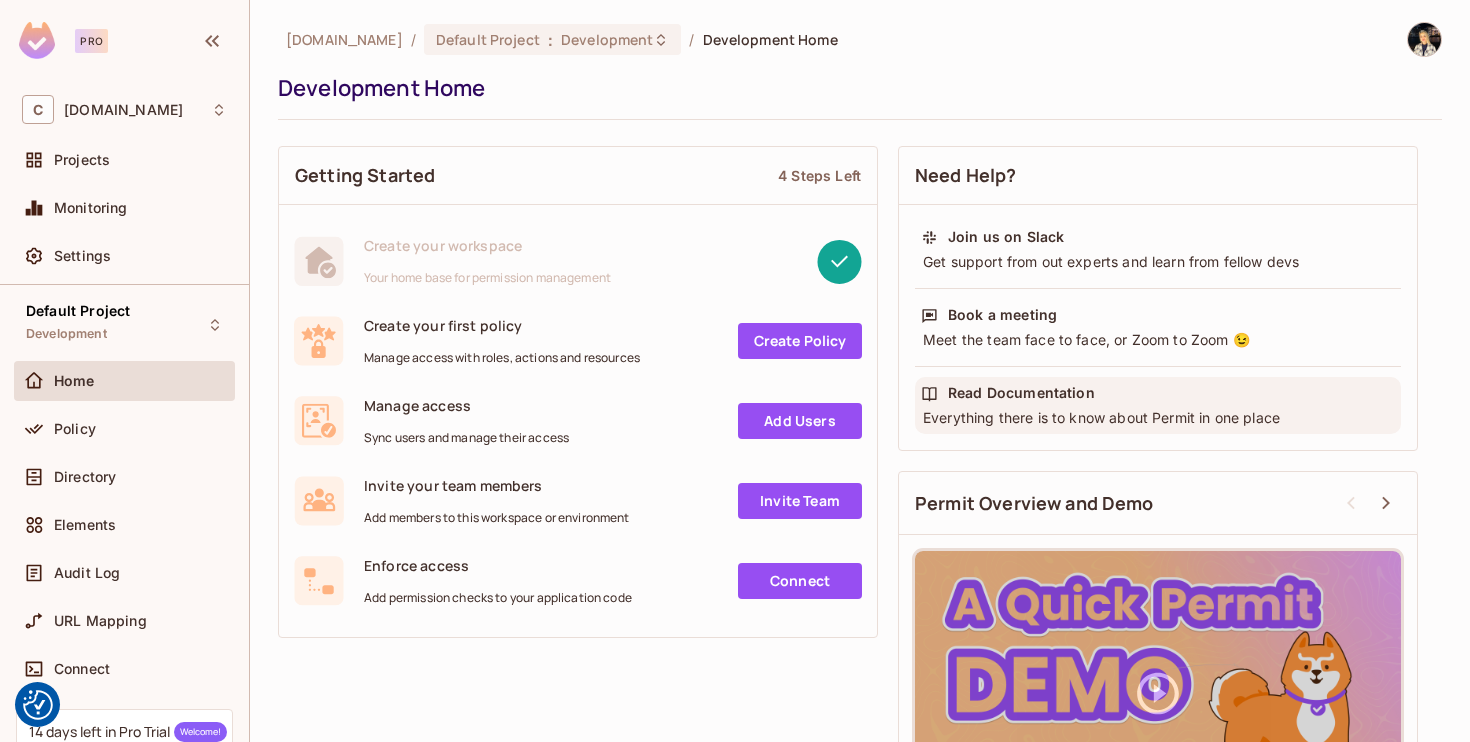 click on "Read Documentation" at bounding box center [1021, 393] 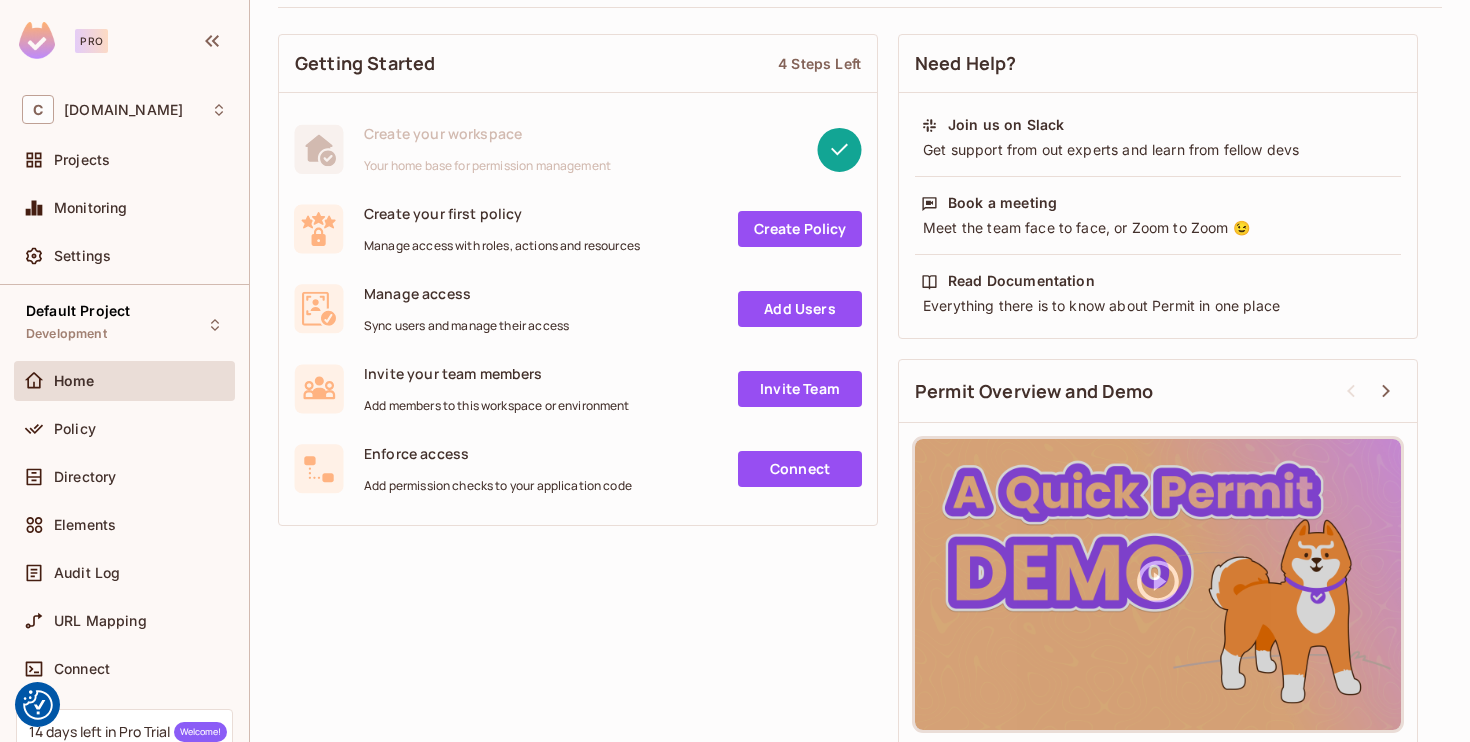 scroll, scrollTop: 127, scrollLeft: 0, axis: vertical 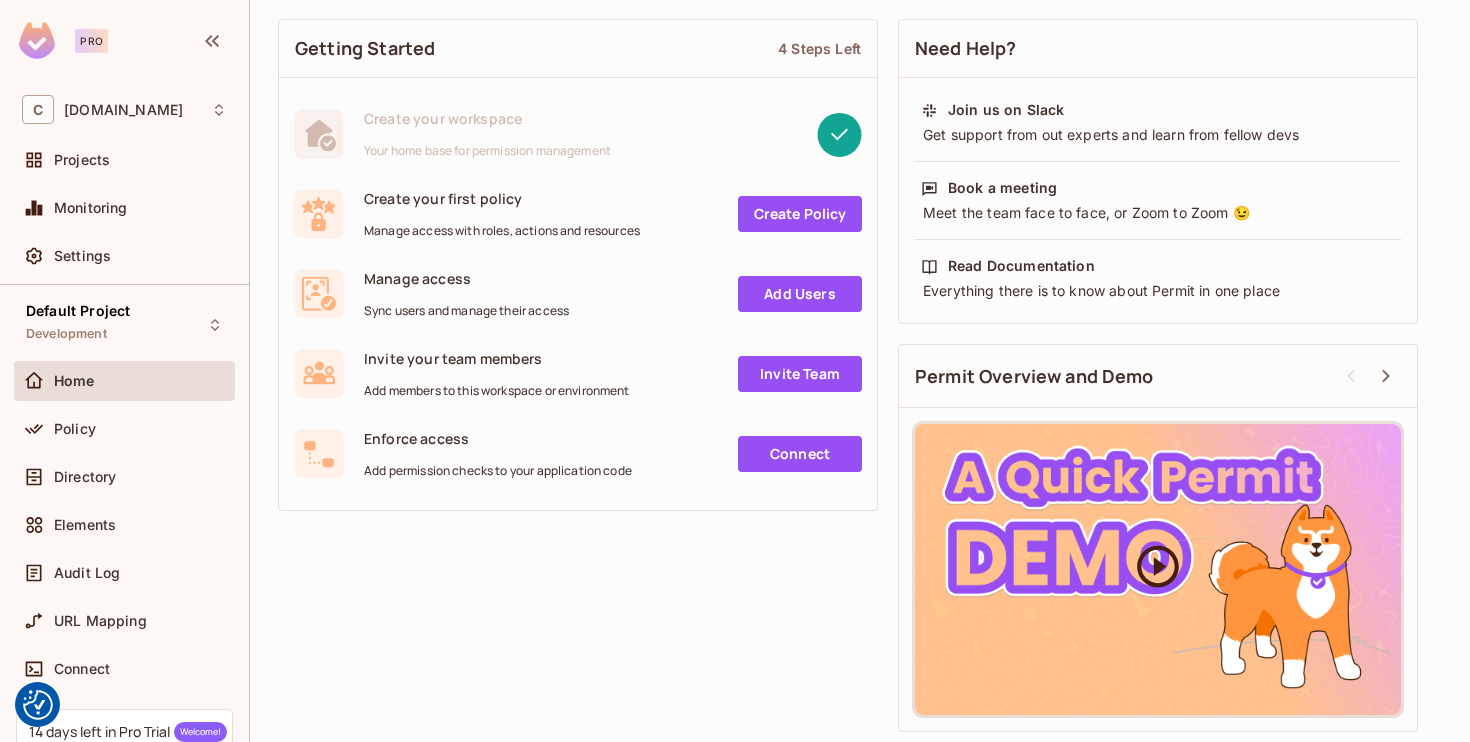 click 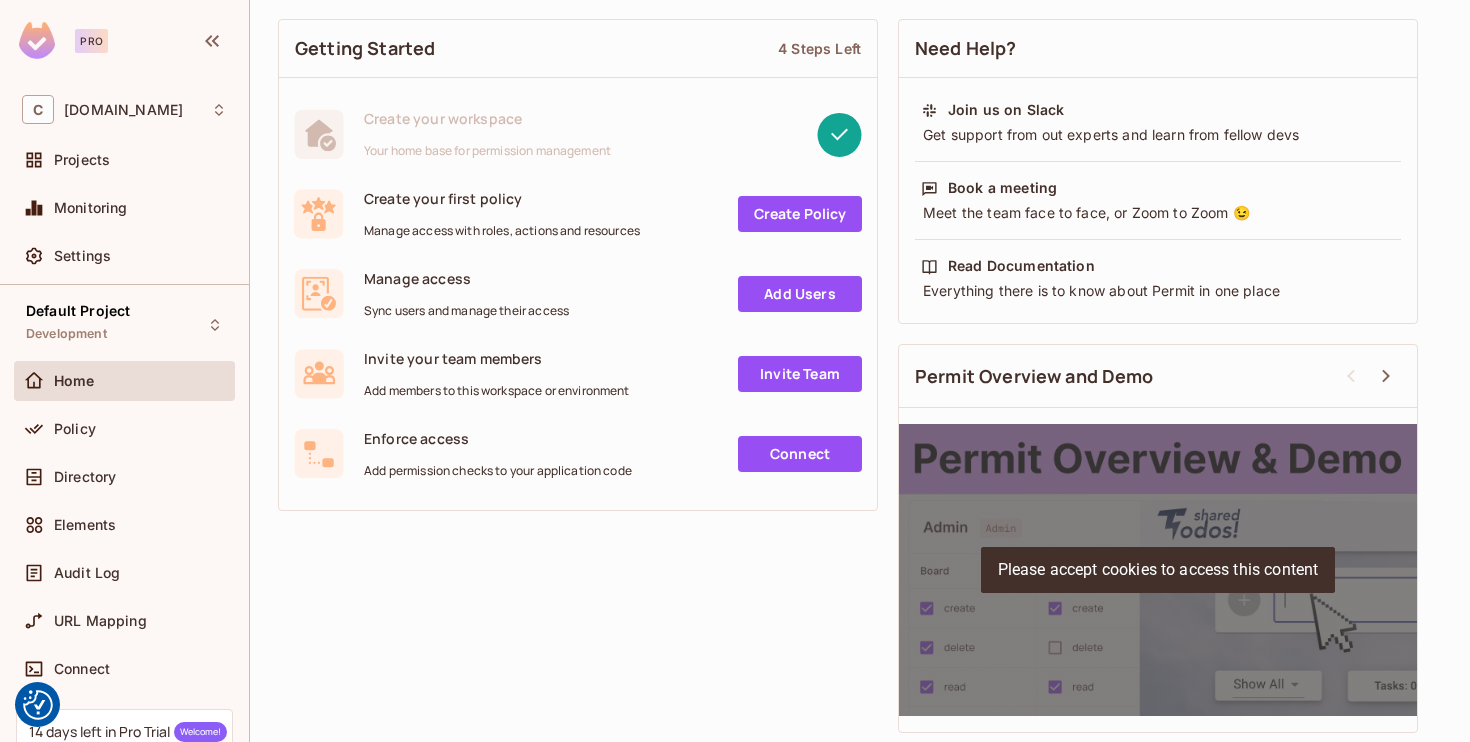 click on "Please accept cookies to access this content" at bounding box center (1158, 570) 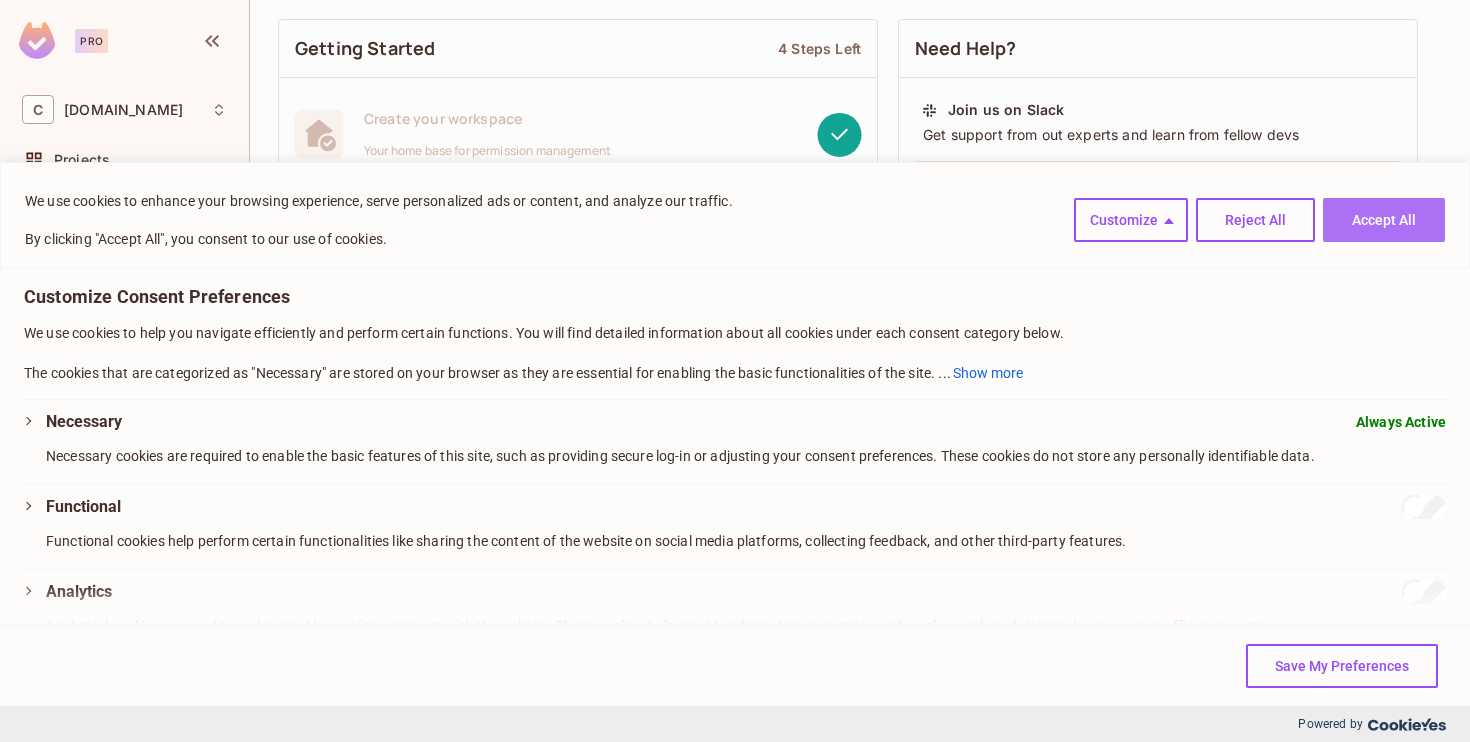 click on "Accept All" at bounding box center (1384, 220) 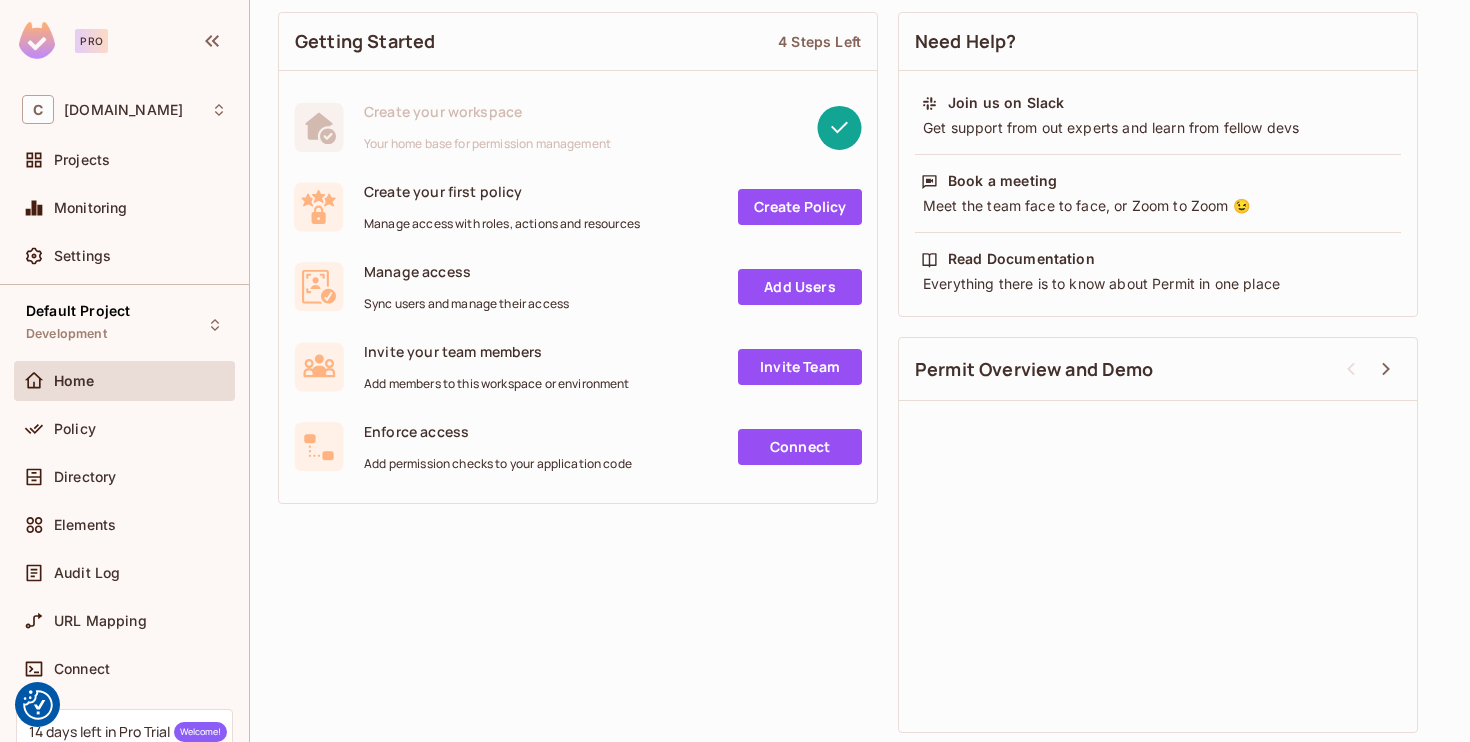 scroll, scrollTop: 0, scrollLeft: 0, axis: both 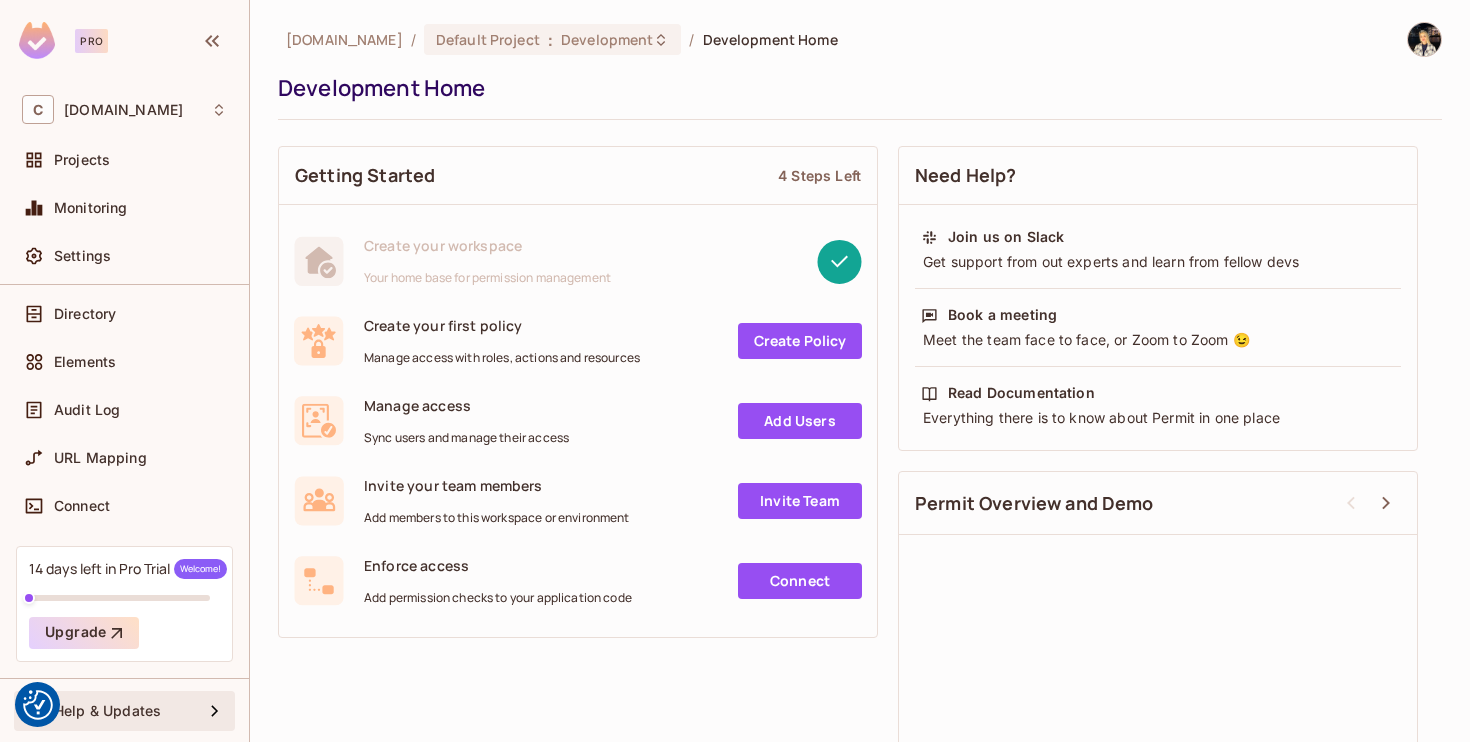 click on "Help & Updates" at bounding box center (107, 711) 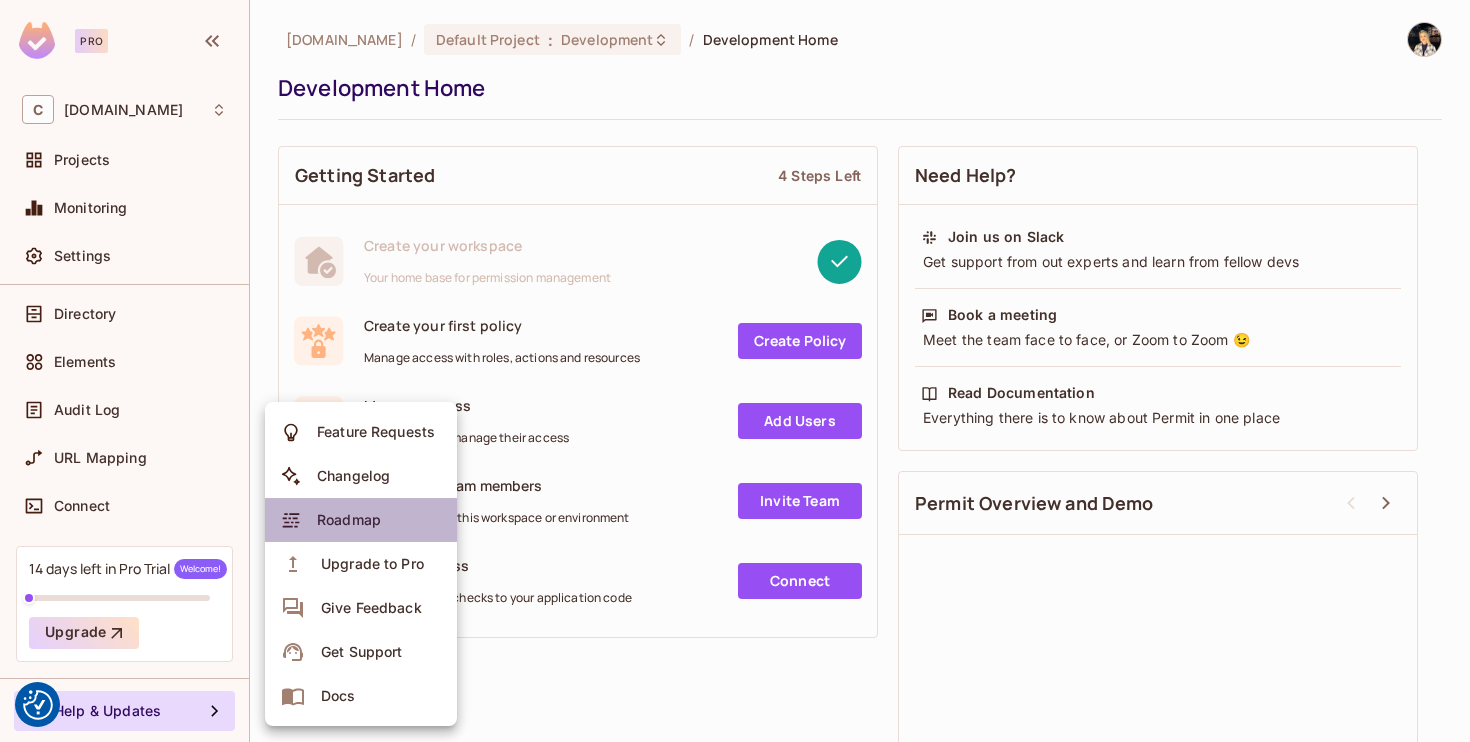 click on "Roadmap" at bounding box center (361, 520) 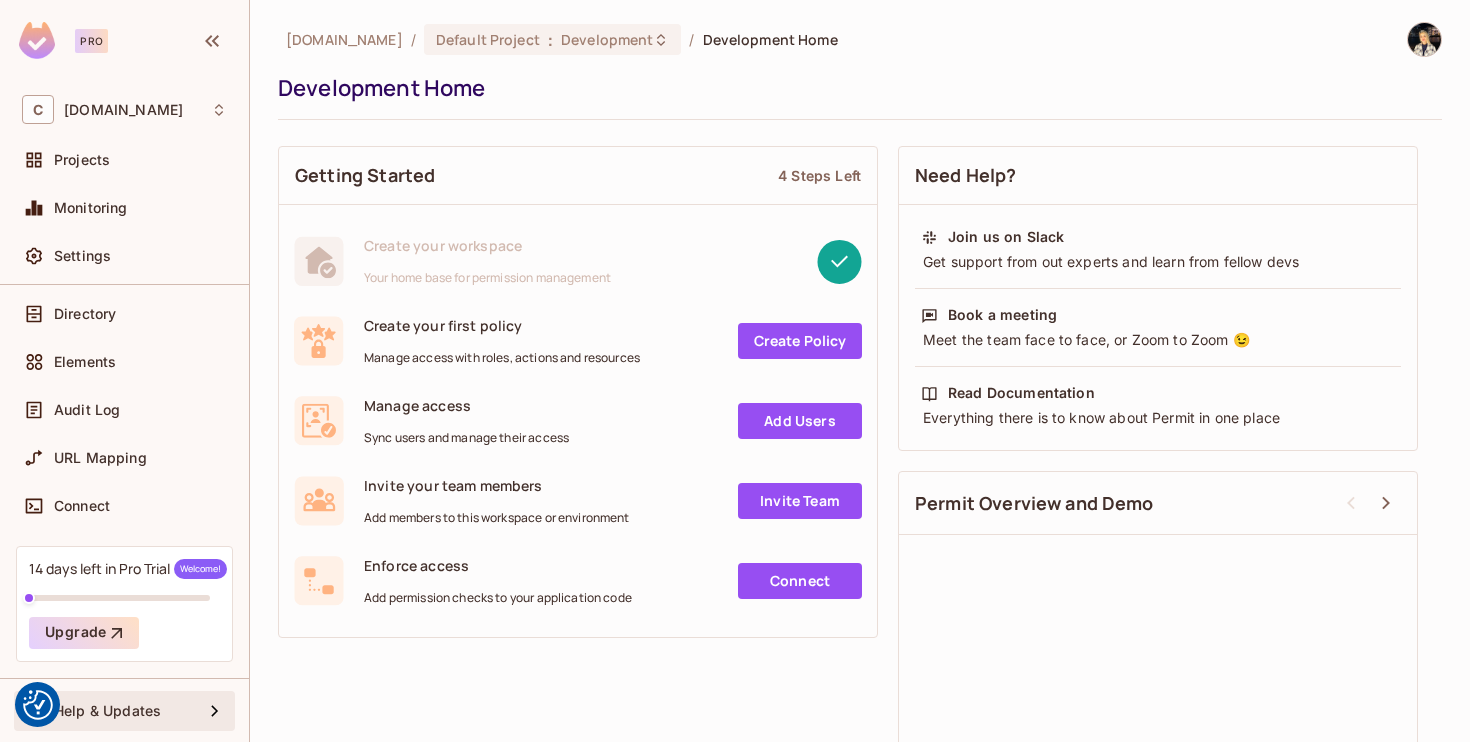 click on "Help & Updates" at bounding box center [124, 711] 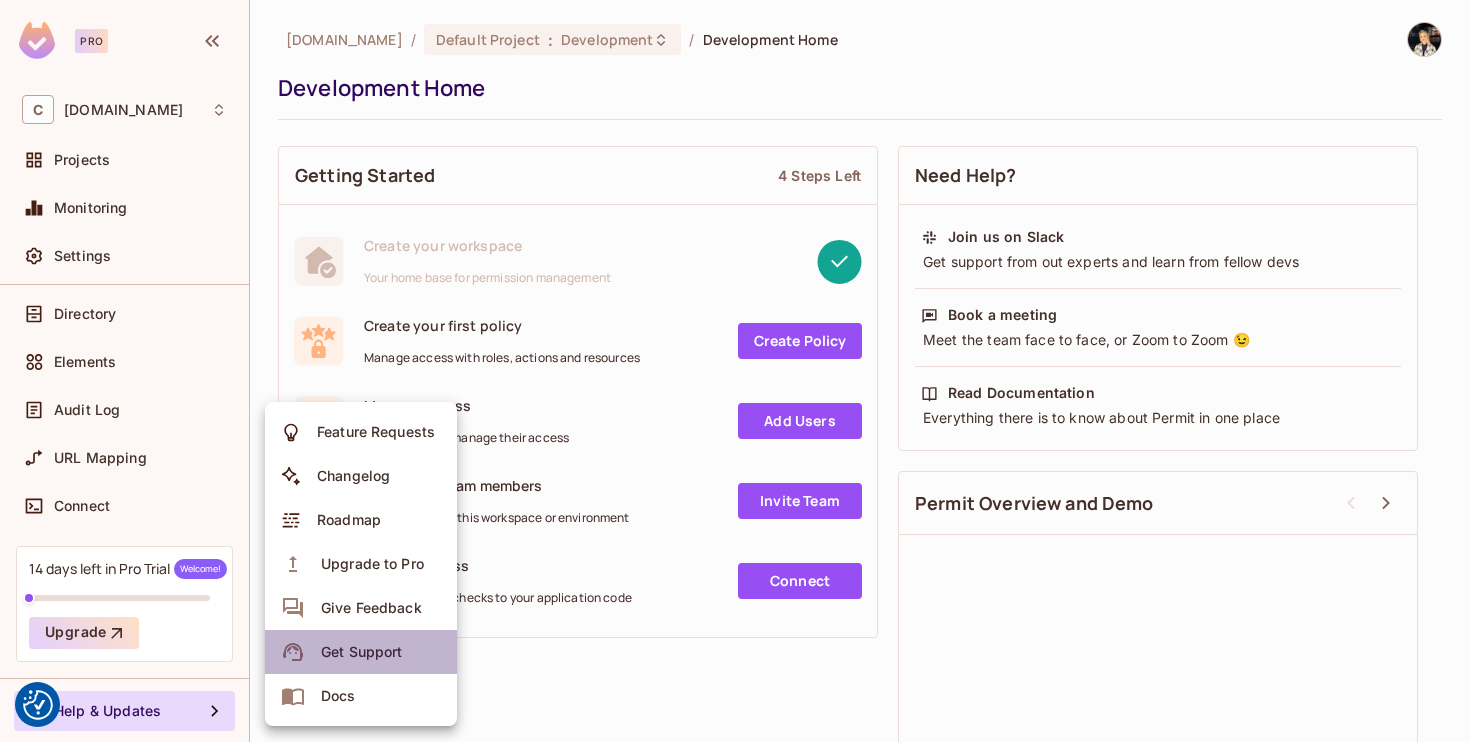 click on "Get Support" at bounding box center [361, 652] 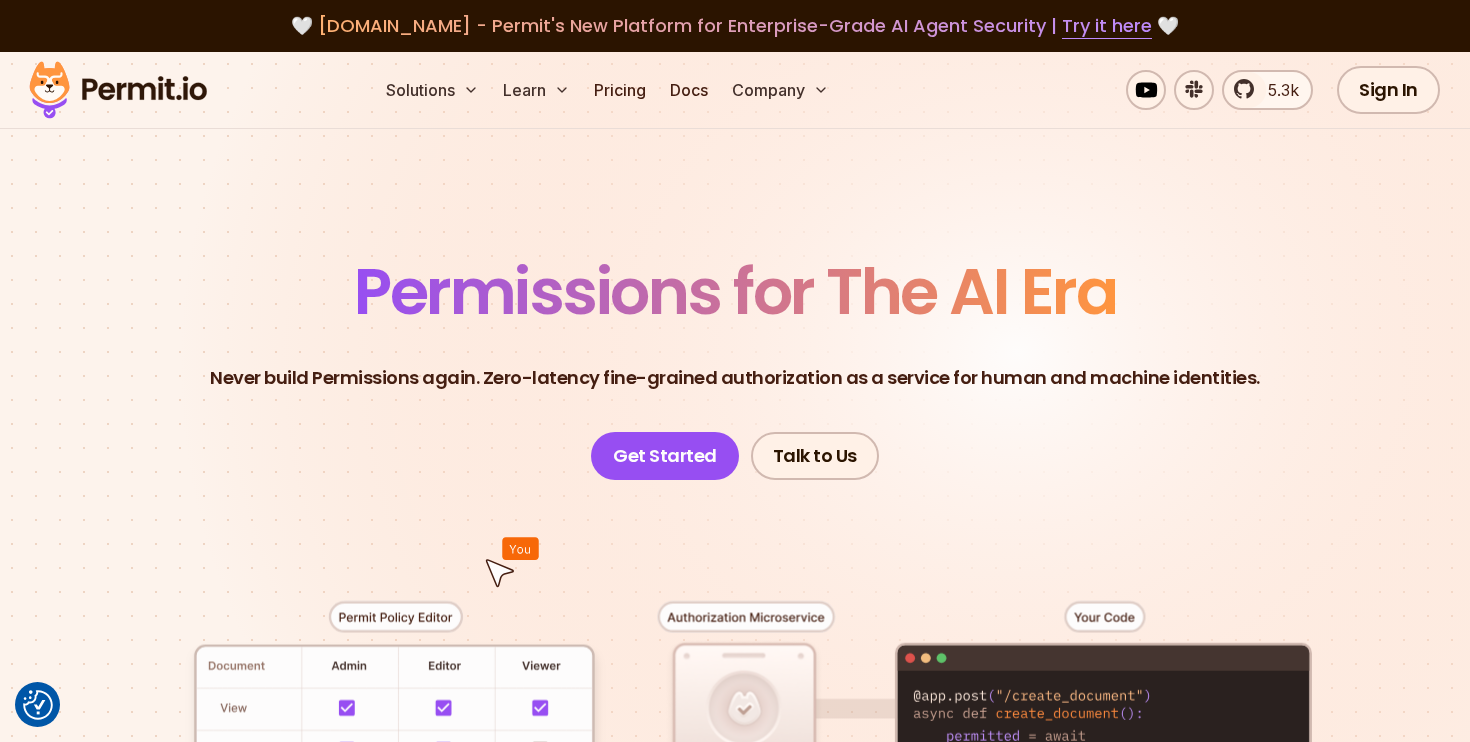 scroll, scrollTop: 0, scrollLeft: 0, axis: both 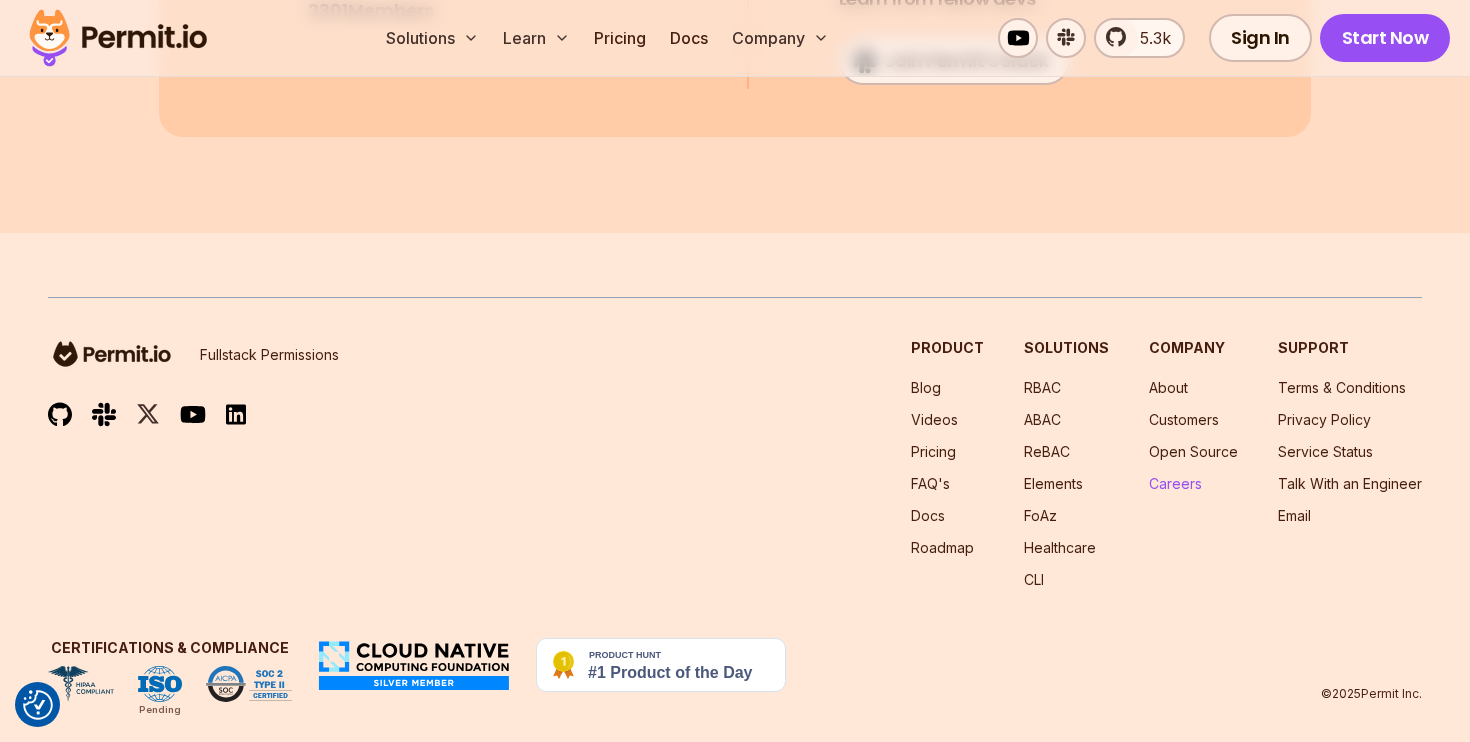 click on "Careers" at bounding box center (1175, 483) 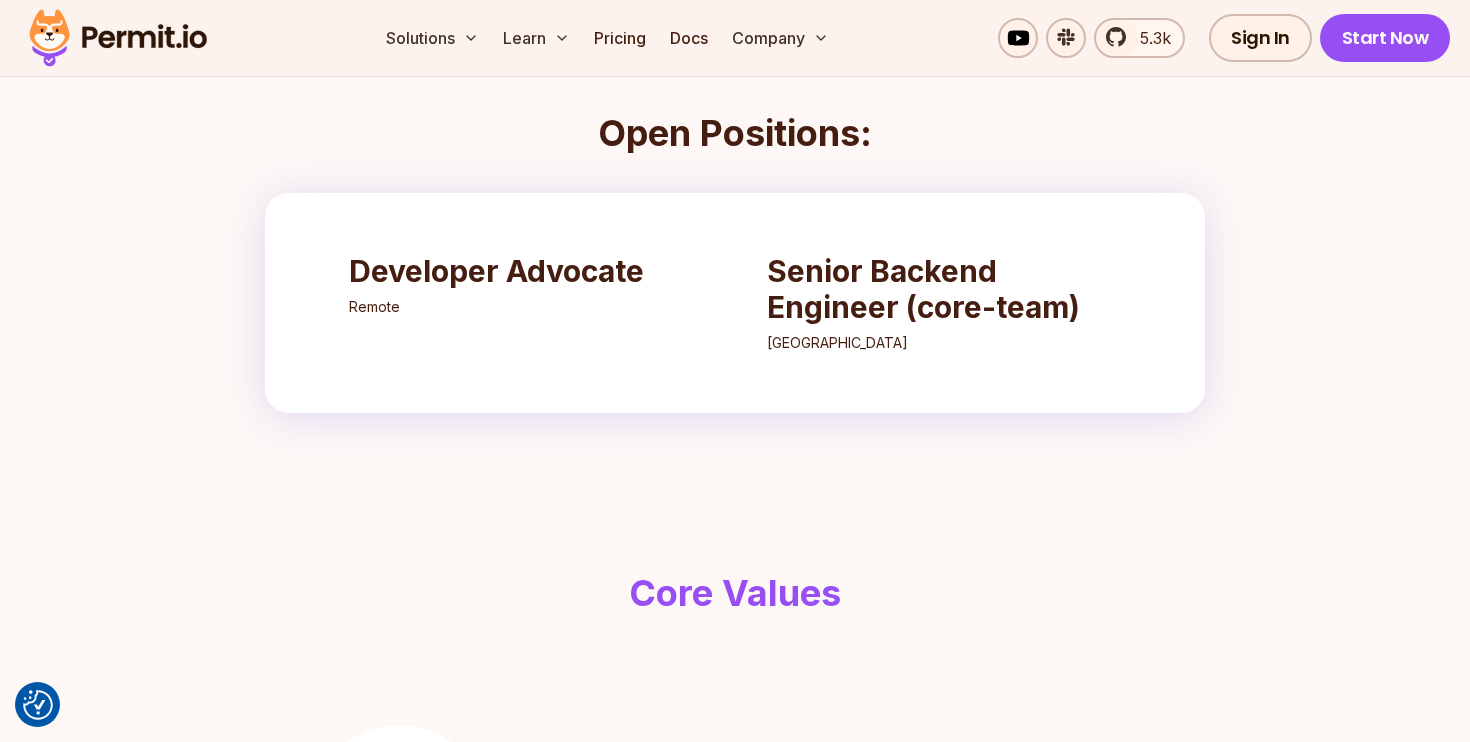 scroll, scrollTop: 706, scrollLeft: 0, axis: vertical 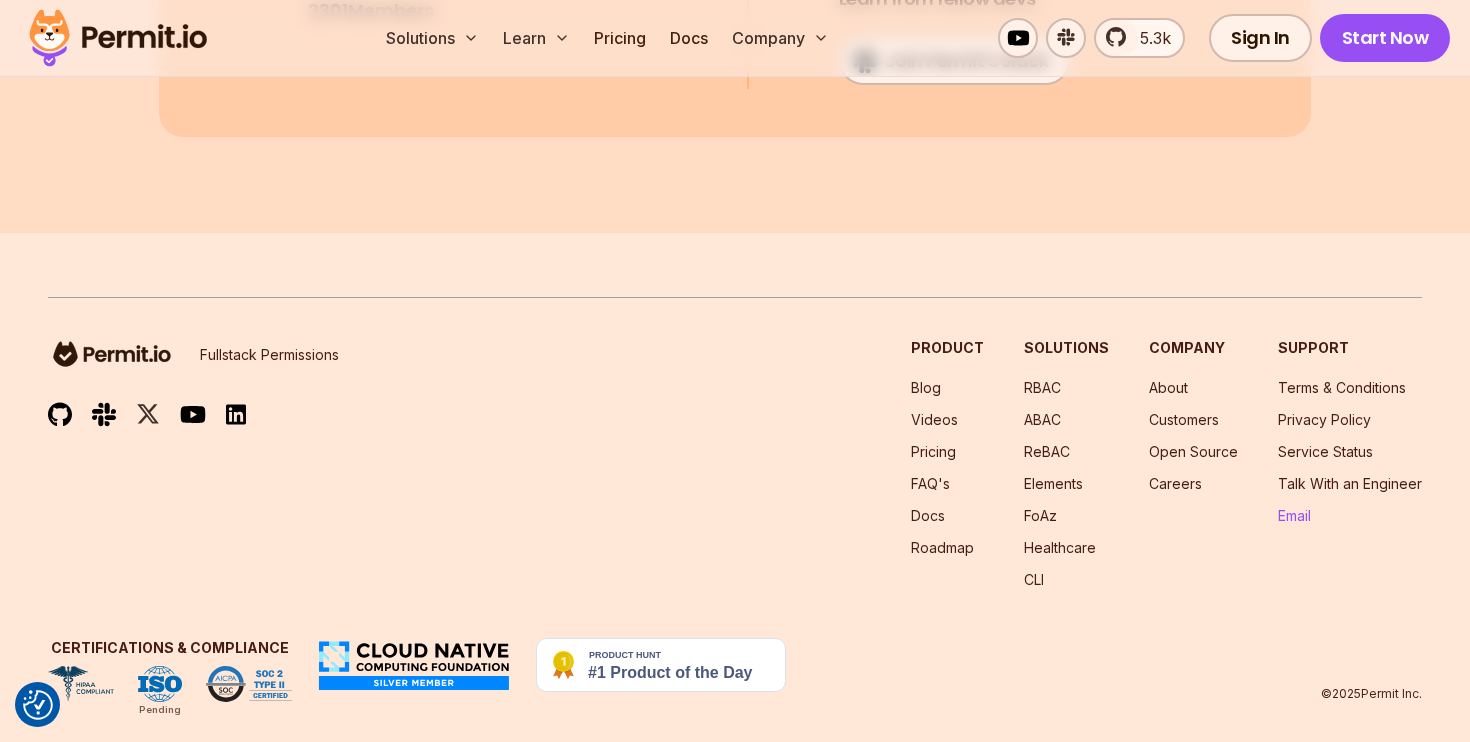 click on "Email" at bounding box center [1294, 515] 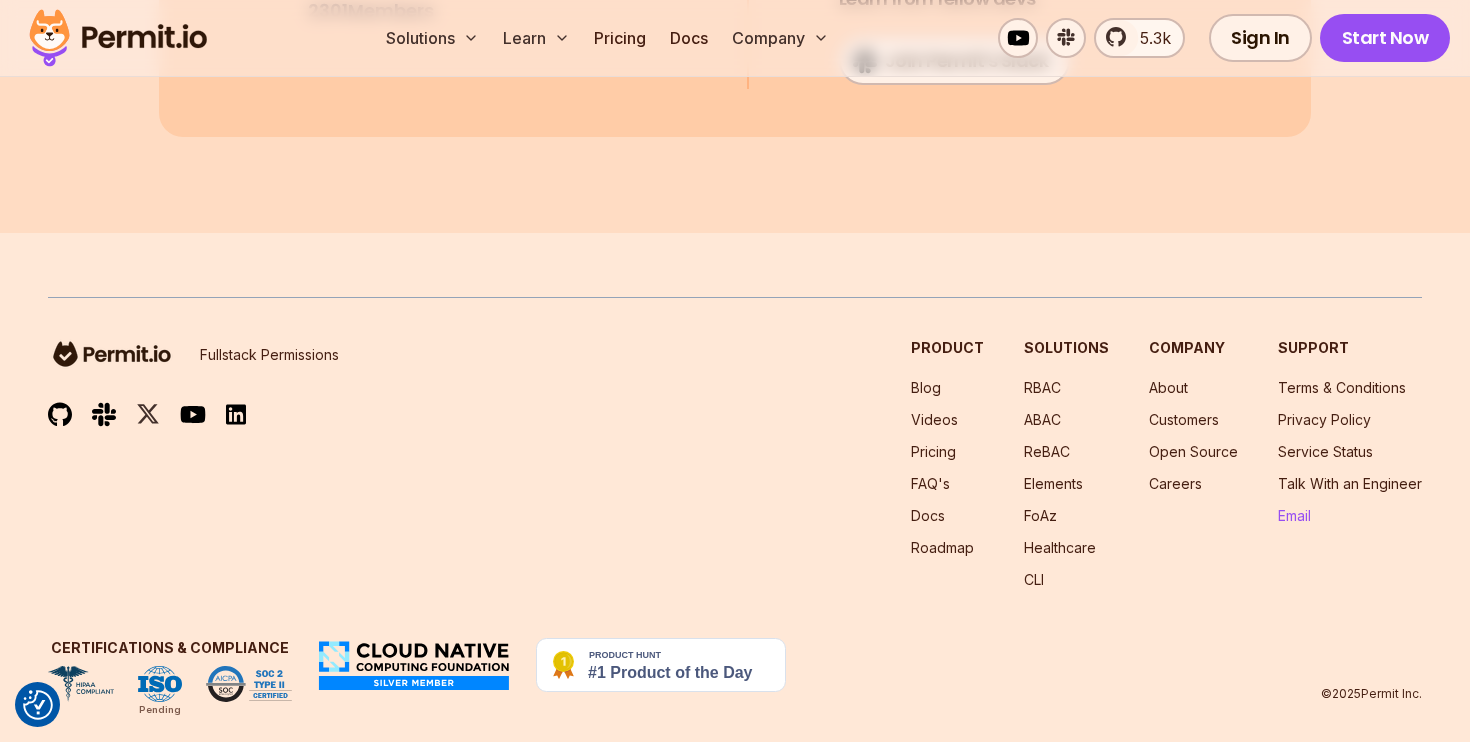 click on "Email" at bounding box center [1294, 515] 